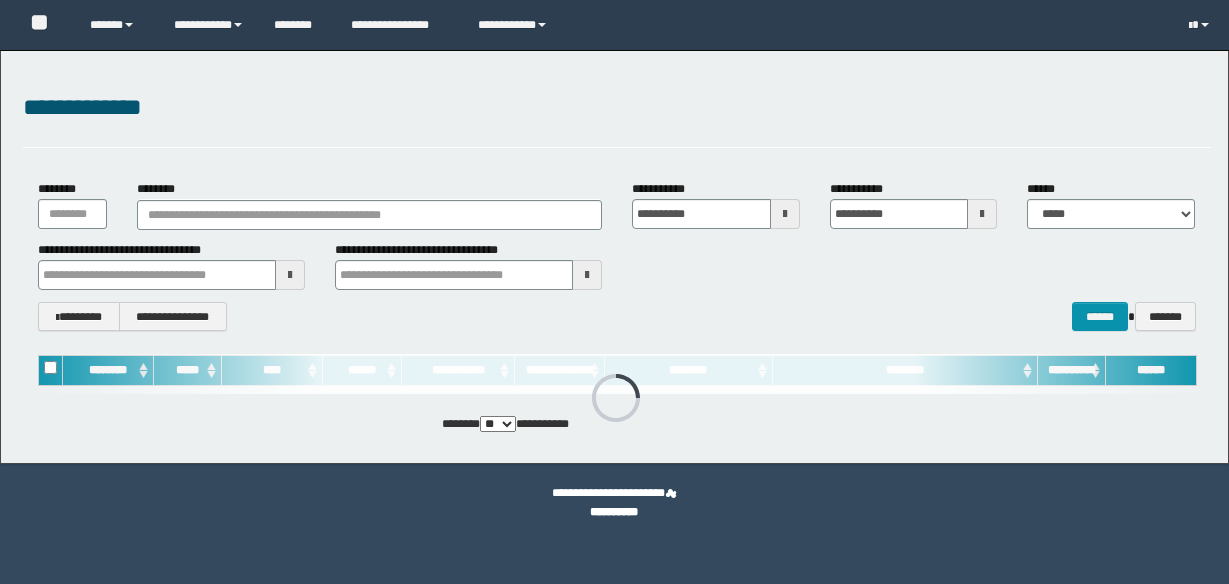 scroll, scrollTop: 0, scrollLeft: 0, axis: both 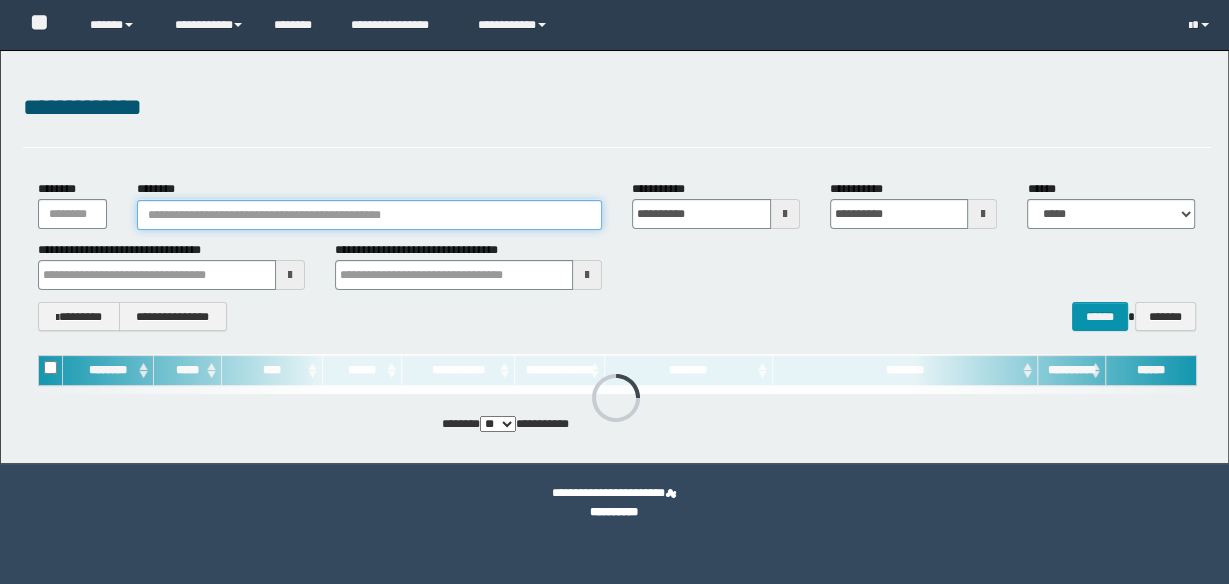 click on "********" at bounding box center [369, 215] 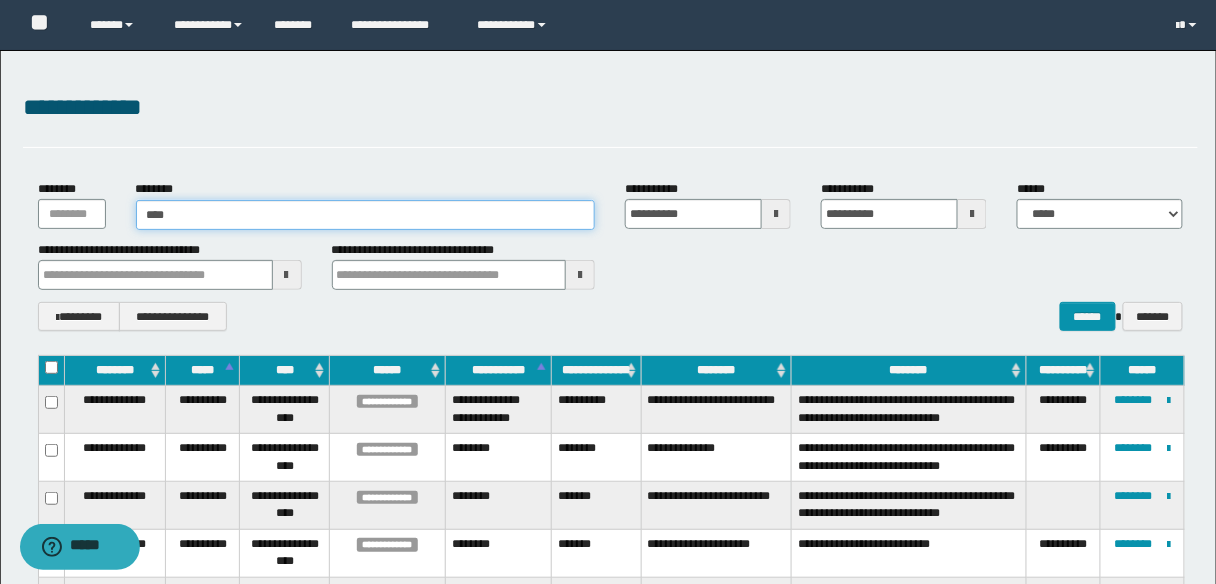 type on "*****" 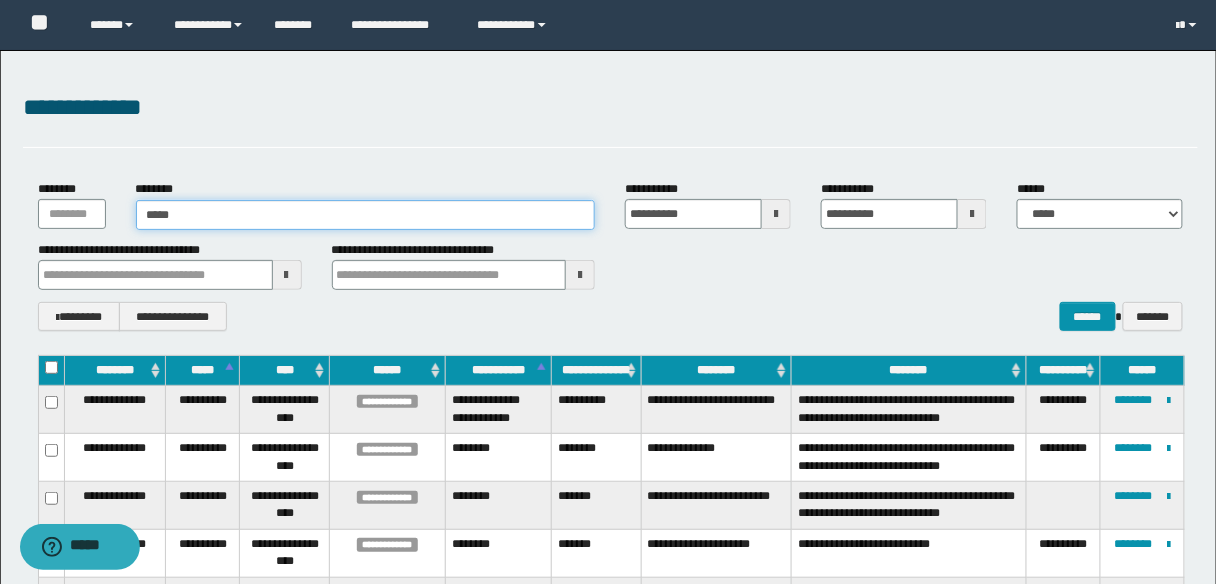 type on "*****" 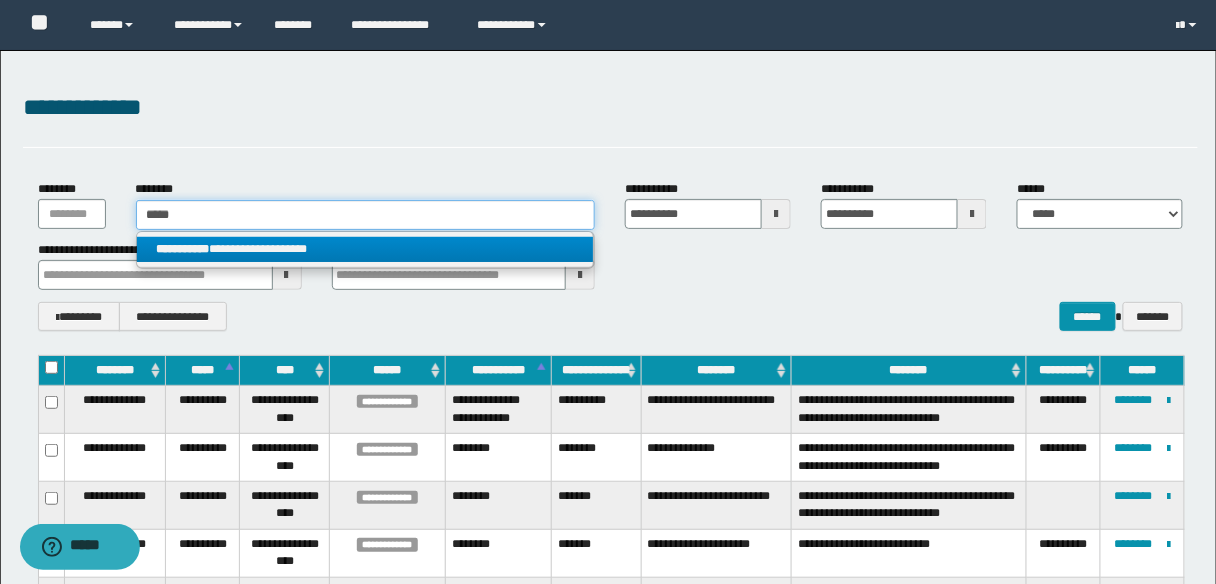 type on "*****" 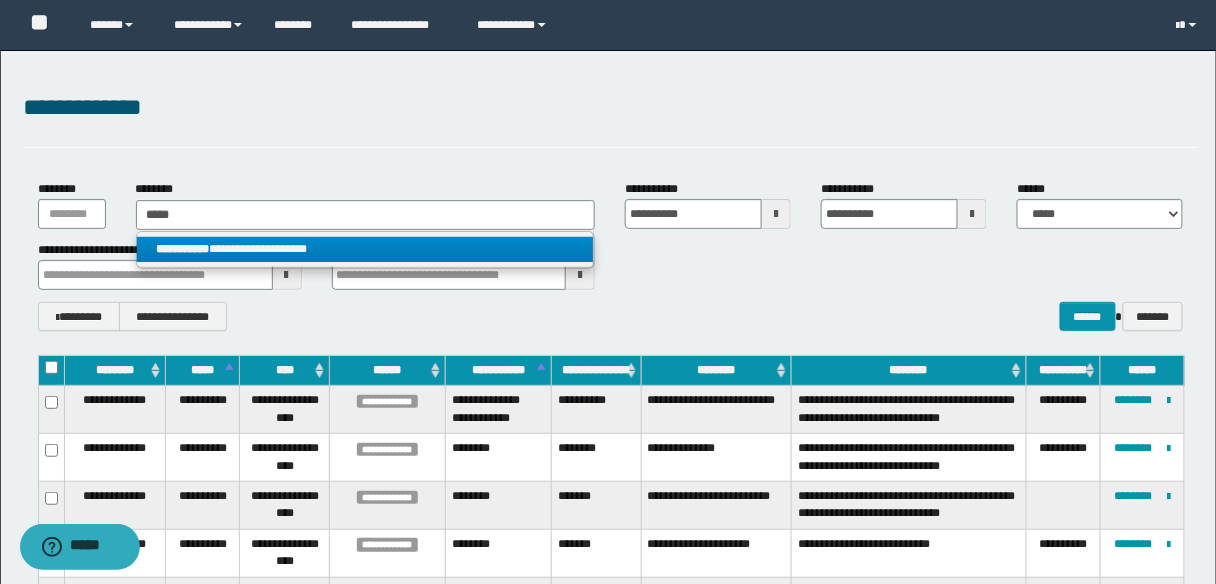 click on "**********" at bounding box center (365, 249) 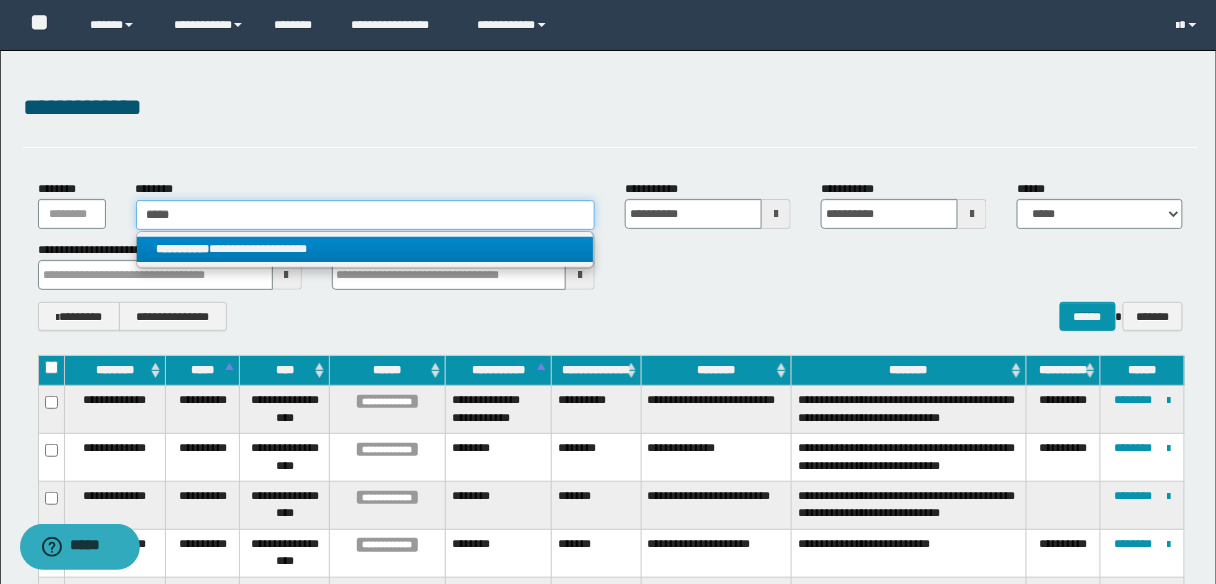 type 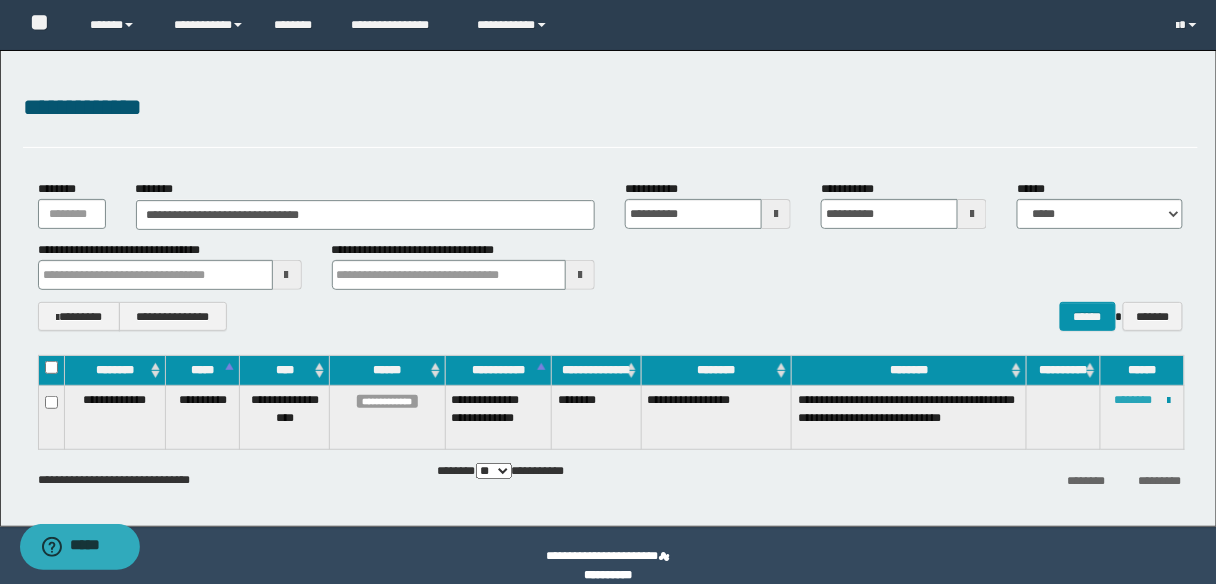 click on "********" at bounding box center (1133, 400) 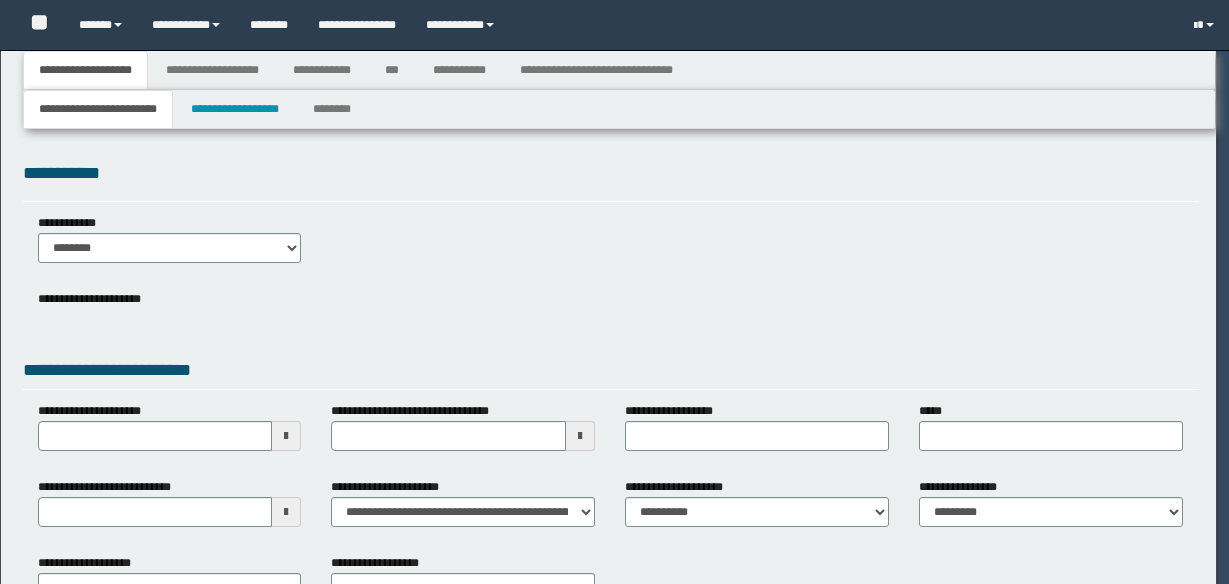 scroll, scrollTop: 0, scrollLeft: 0, axis: both 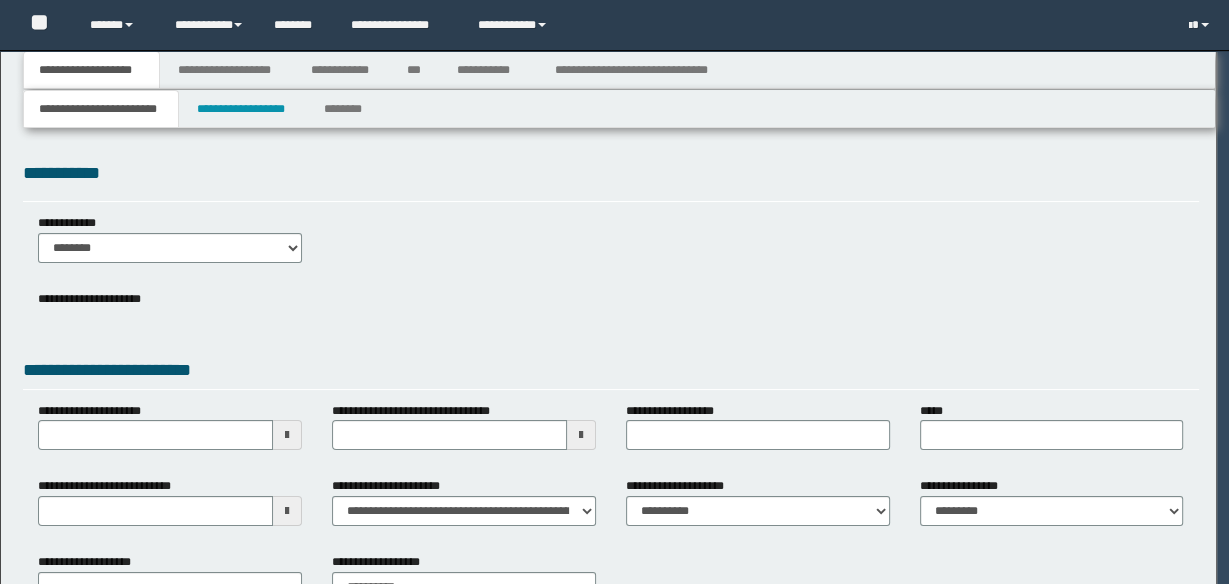 select on "*" 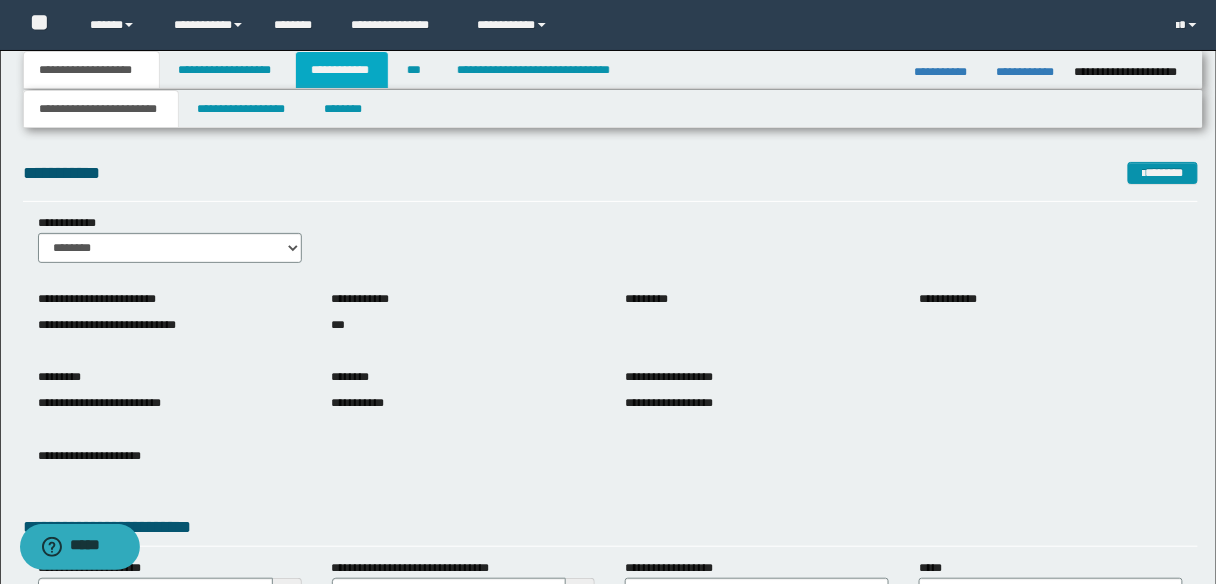 click on "**********" at bounding box center (342, 70) 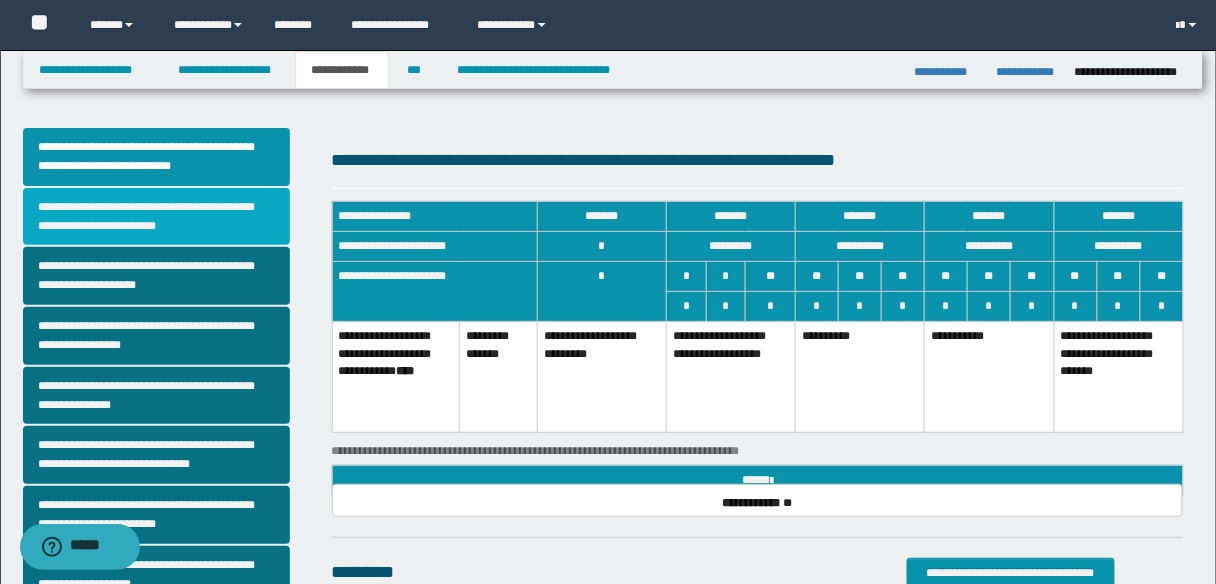 click on "**********" at bounding box center (156, 217) 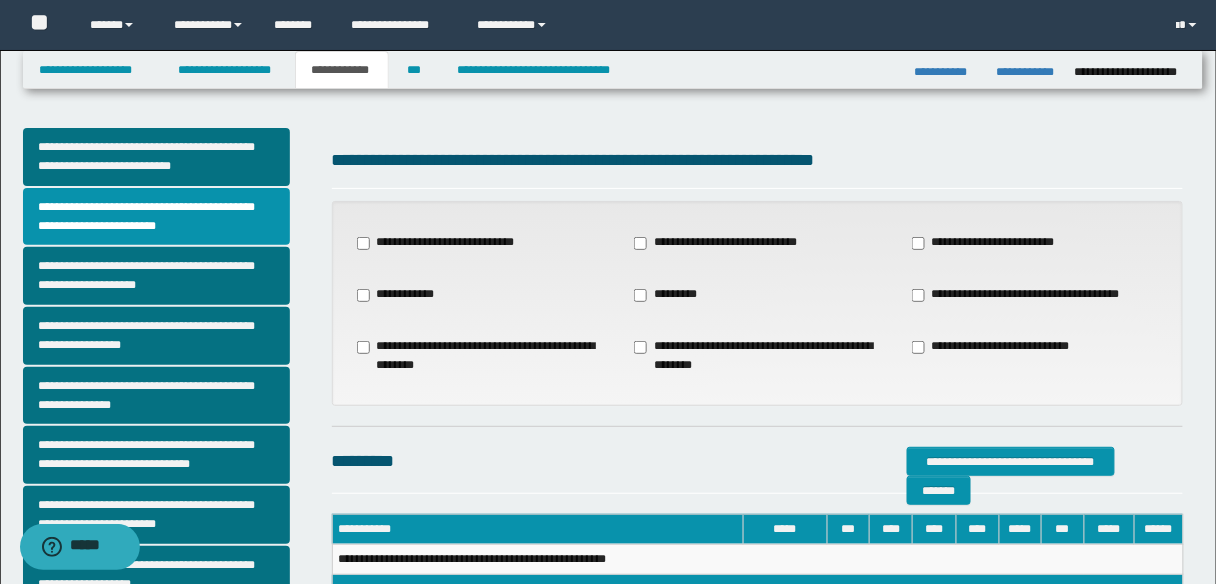 click on "**********" at bounding box center (444, 243) 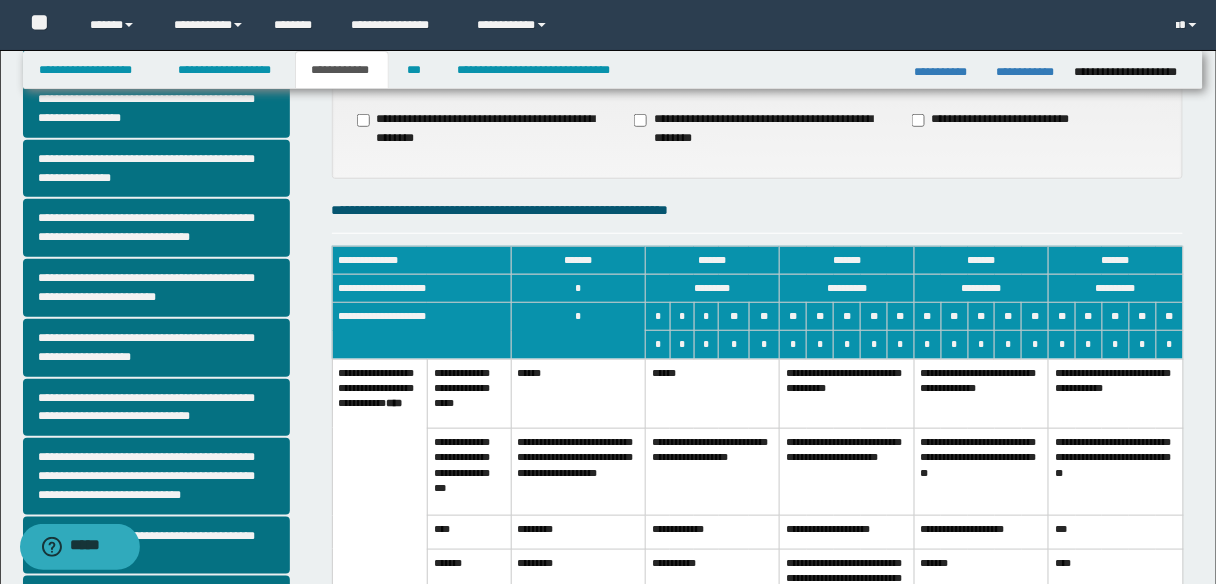 scroll, scrollTop: 0, scrollLeft: 0, axis: both 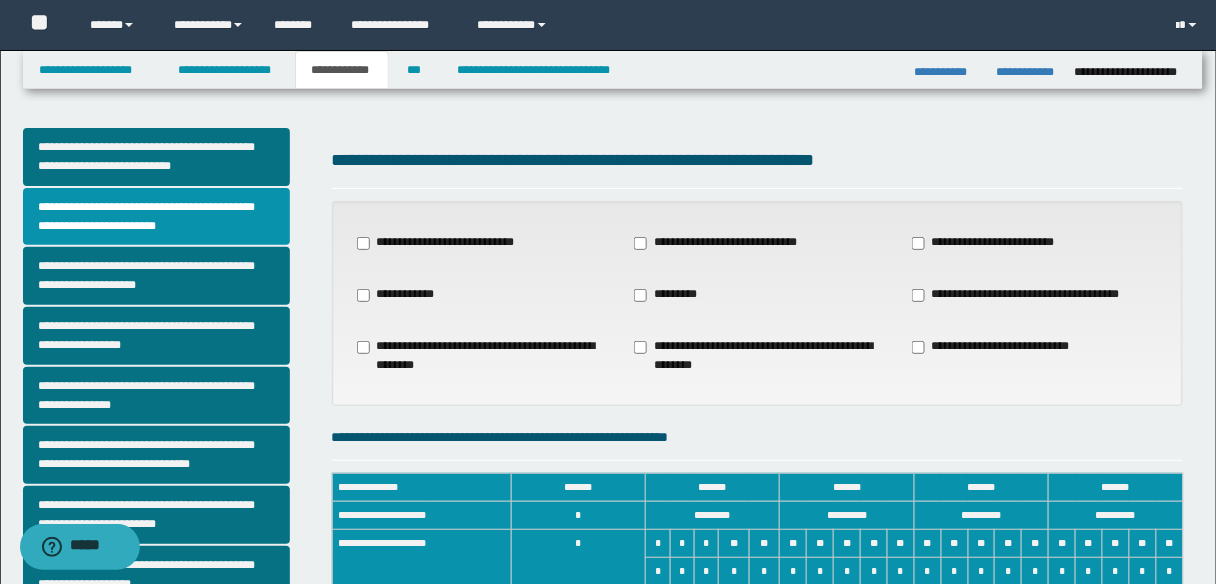 click on "**********" at bounding box center (1027, 295) 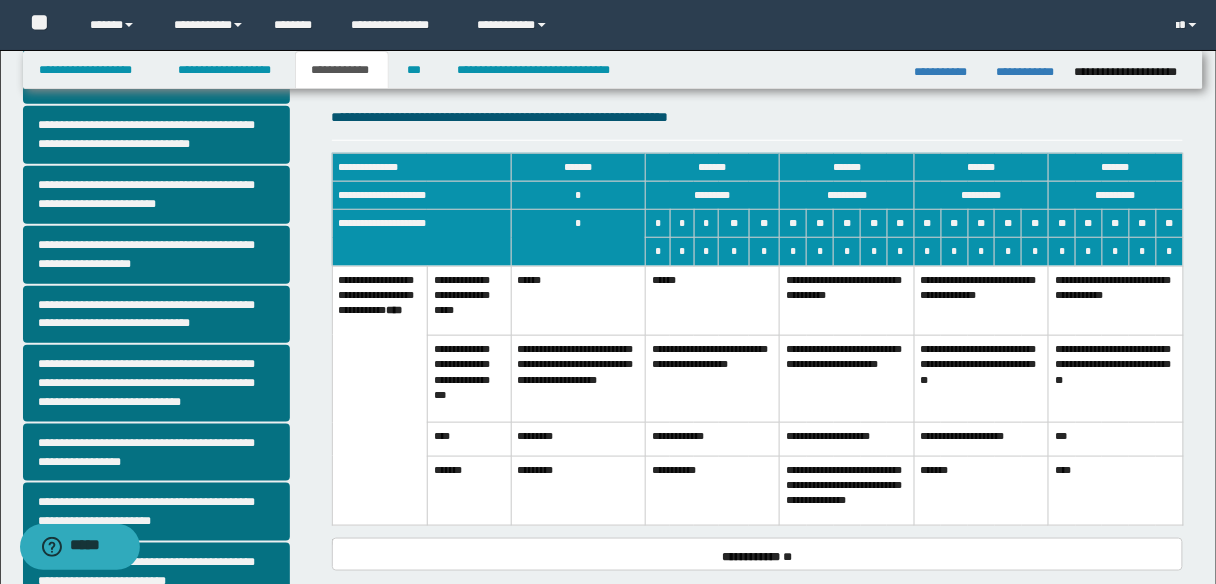 scroll, scrollTop: 0, scrollLeft: 0, axis: both 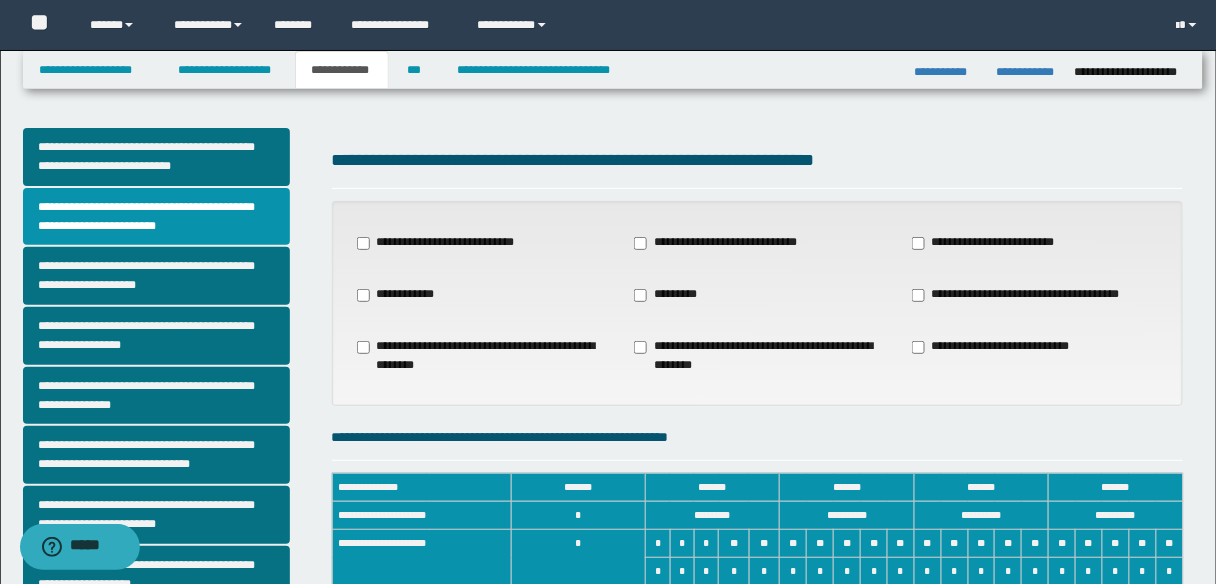 click on "**********" at bounding box center [1001, 347] 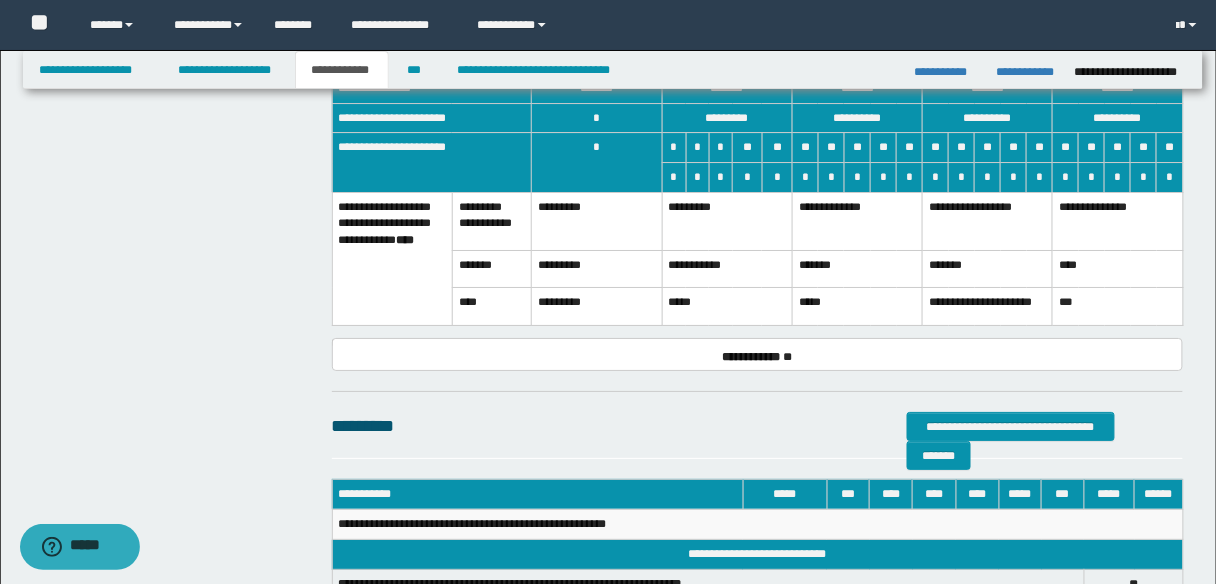 scroll, scrollTop: 1600, scrollLeft: 0, axis: vertical 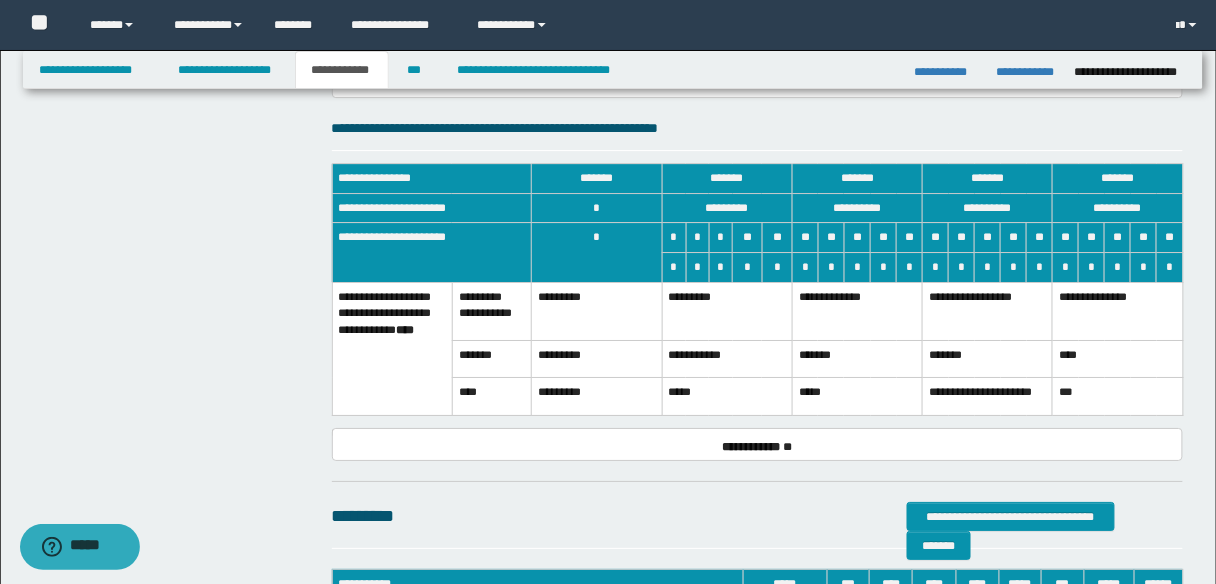 click on "**********" at bounding box center (857, 311) 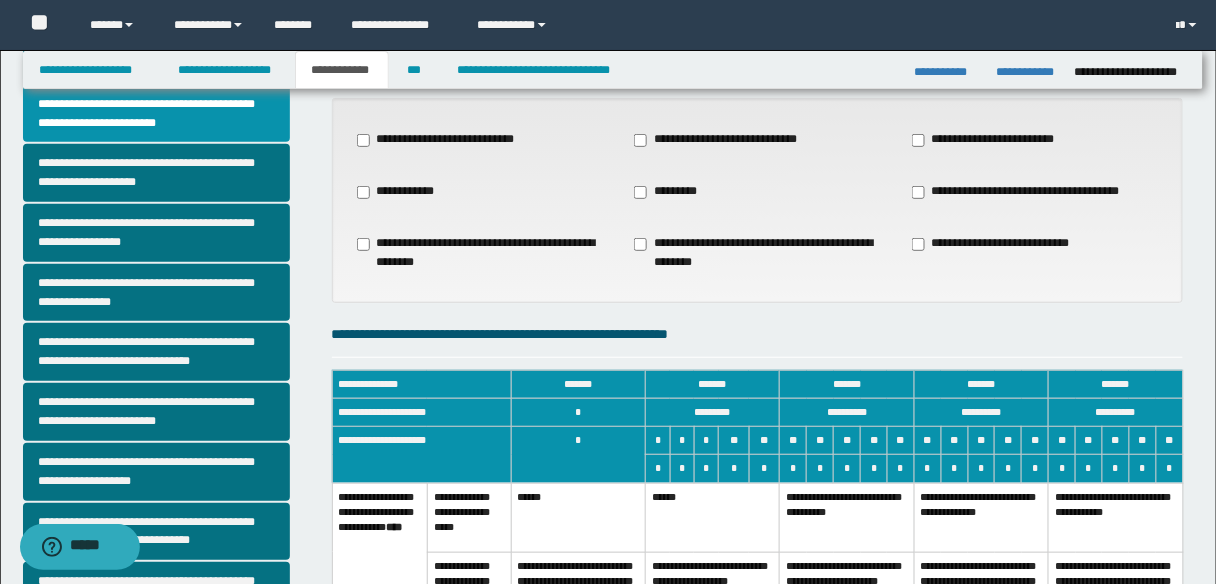 scroll, scrollTop: 99, scrollLeft: 0, axis: vertical 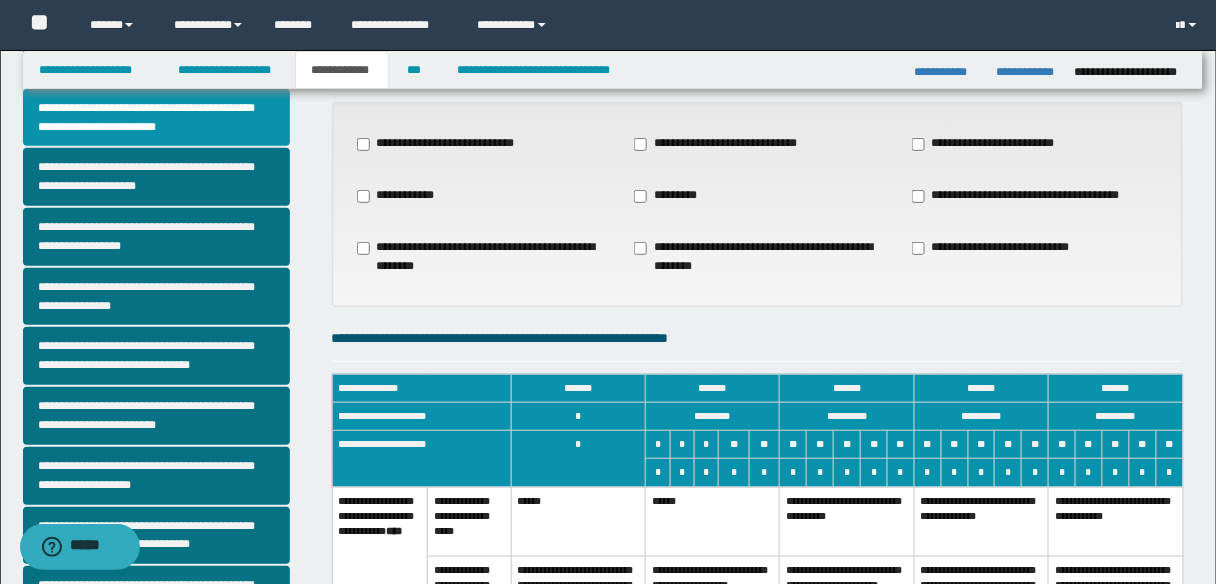 drag, startPoint x: 954, startPoint y: 194, endPoint x: 933, endPoint y: 212, distance: 27.658634 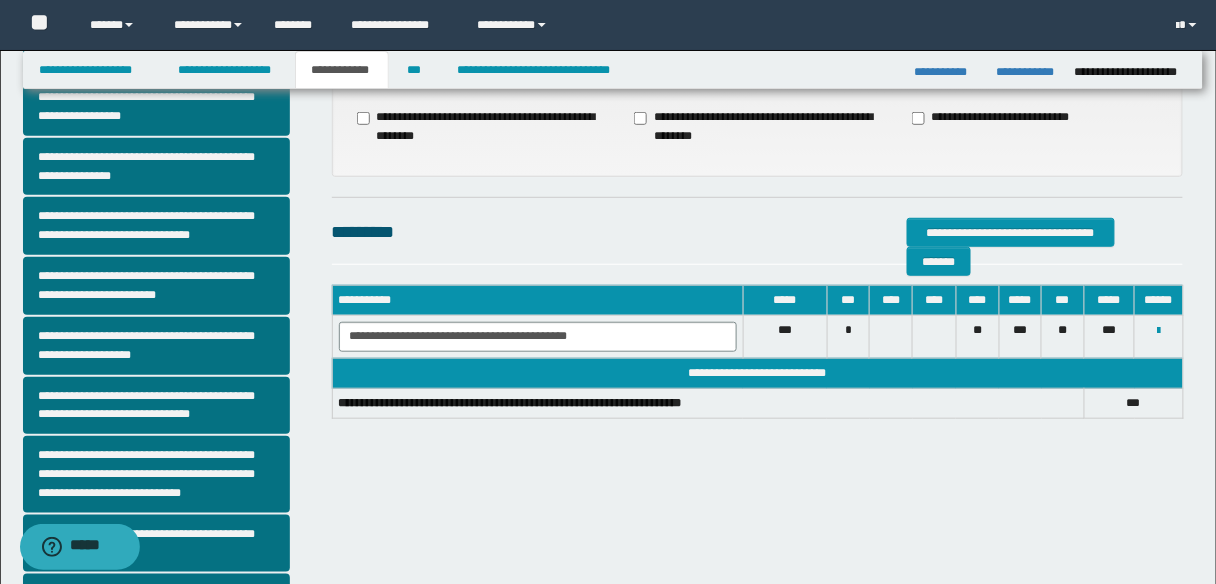 scroll, scrollTop: 179, scrollLeft: 0, axis: vertical 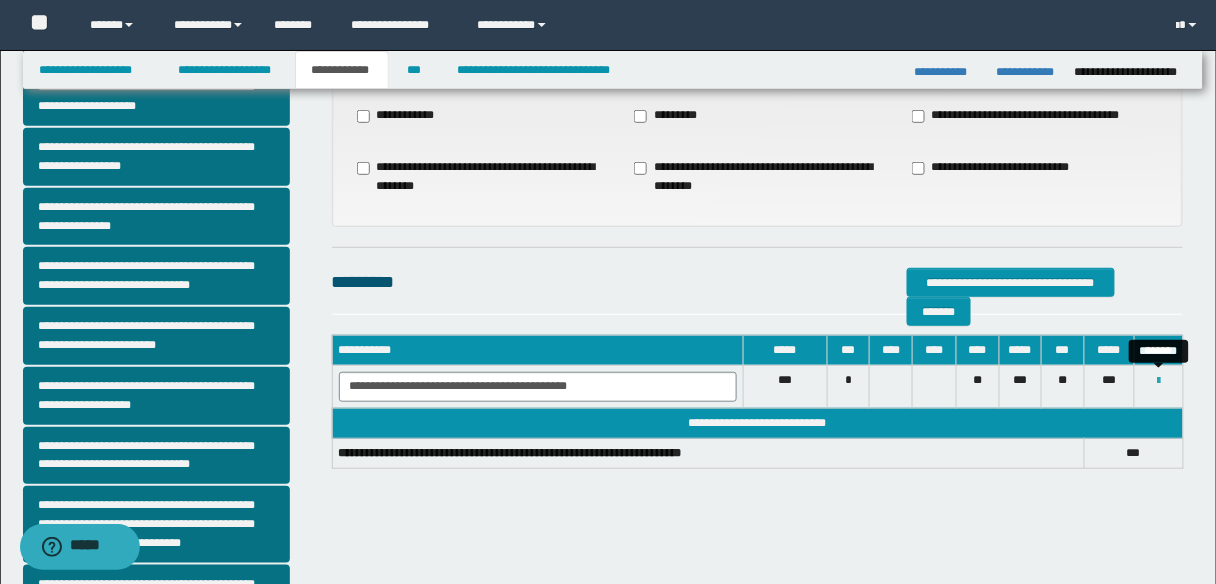 click at bounding box center (1159, 381) 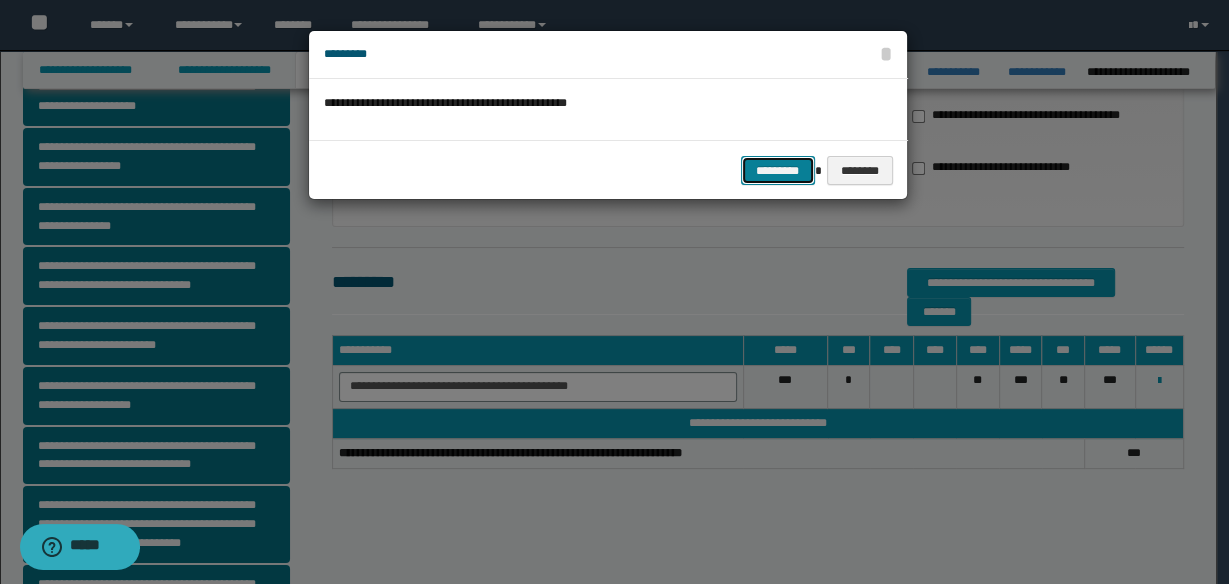 click on "*********" at bounding box center [778, 170] 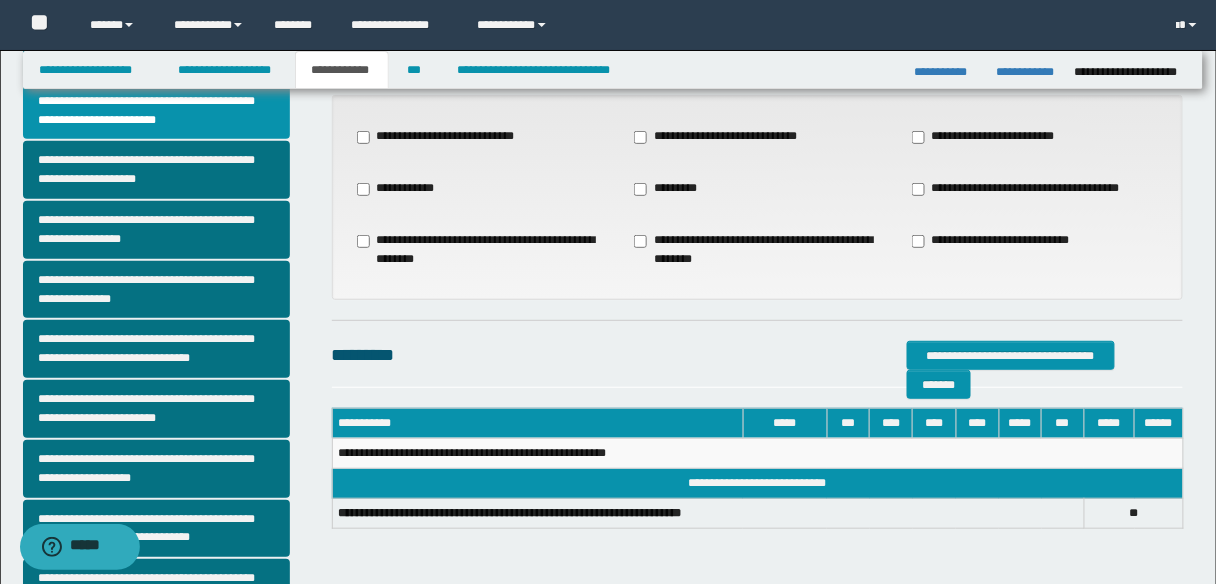 scroll, scrollTop: 0, scrollLeft: 0, axis: both 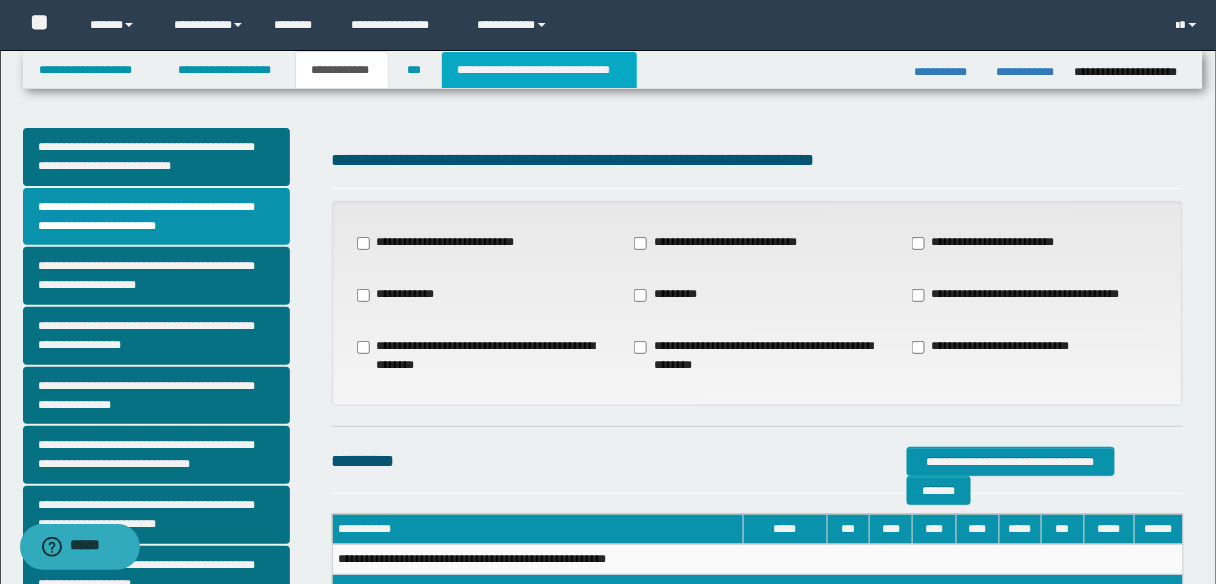 click on "**********" at bounding box center (539, 70) 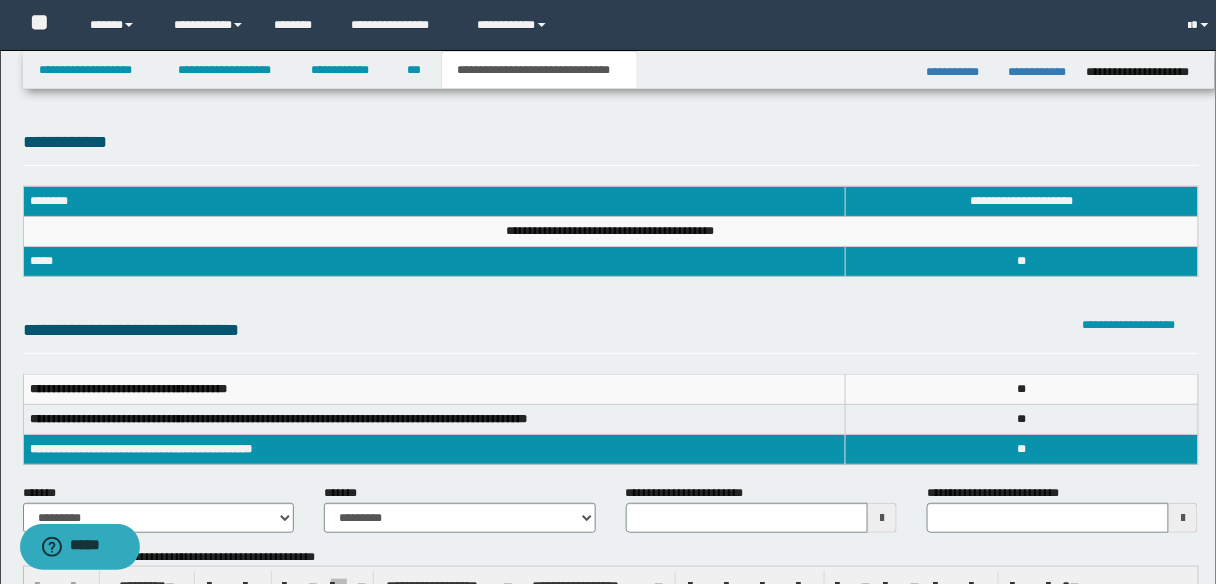 scroll, scrollTop: 0, scrollLeft: 0, axis: both 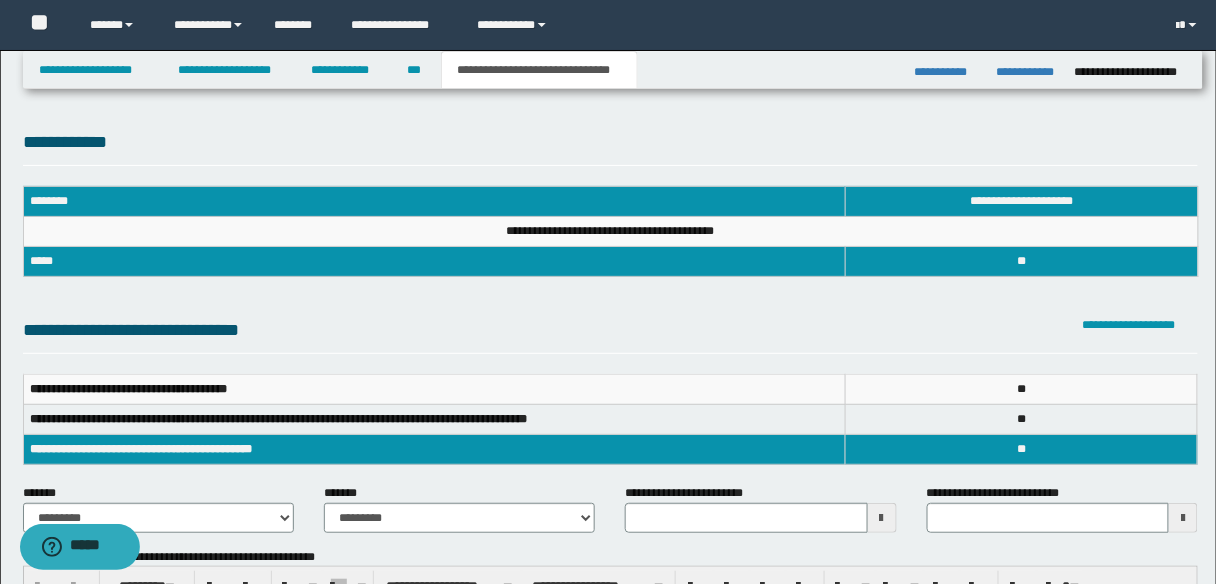 type 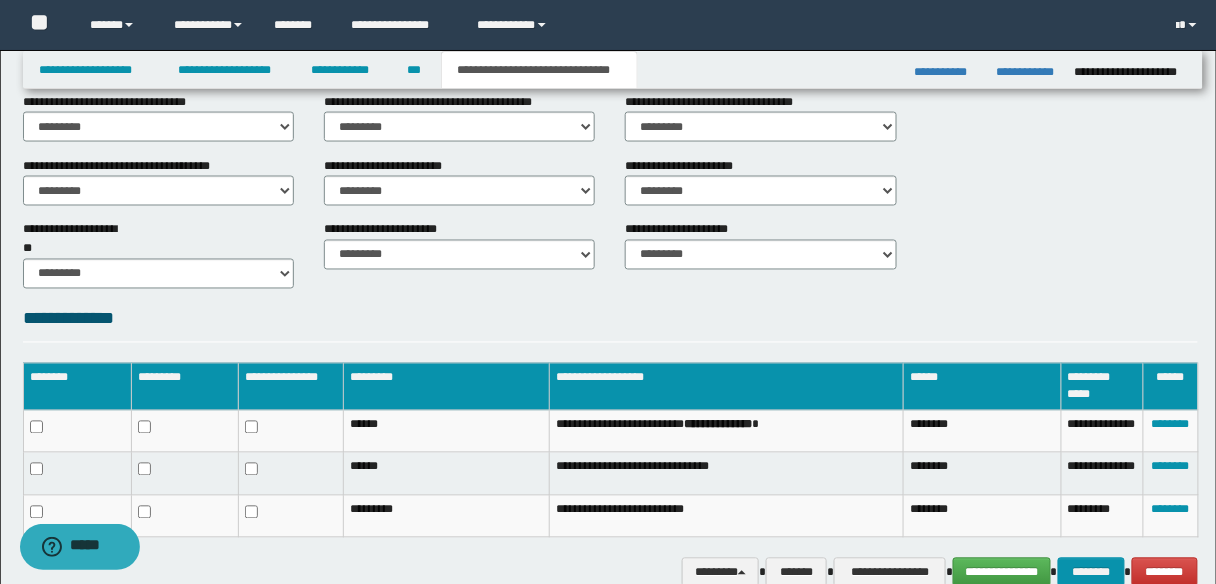 scroll, scrollTop: 848, scrollLeft: 0, axis: vertical 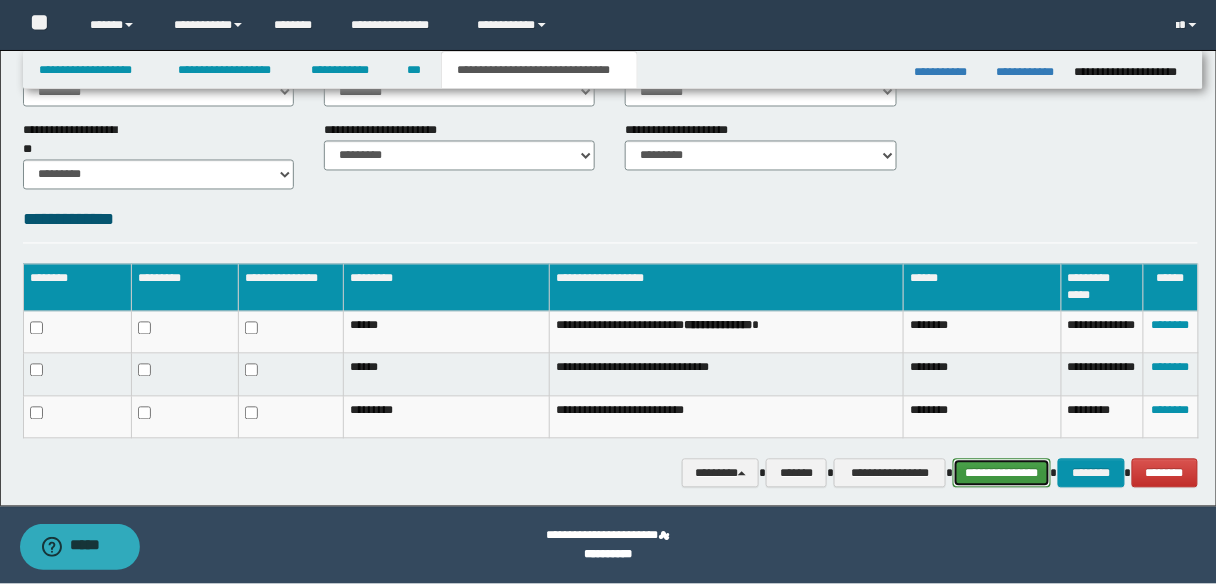 click on "**********" at bounding box center [1001, 473] 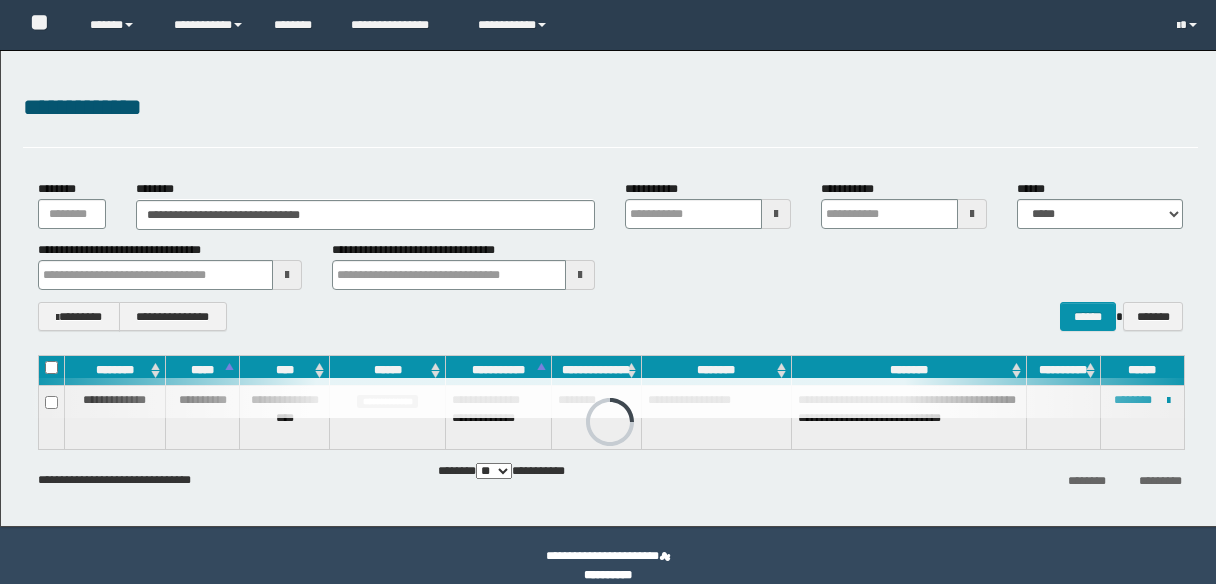 scroll, scrollTop: 0, scrollLeft: 0, axis: both 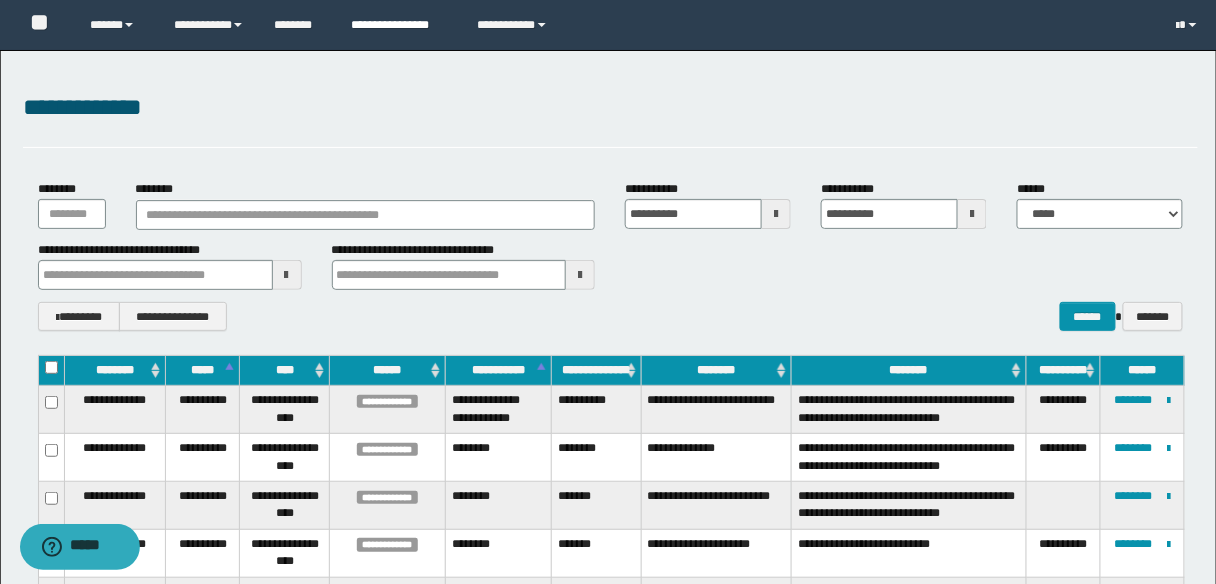 click on "**********" at bounding box center (399, 25) 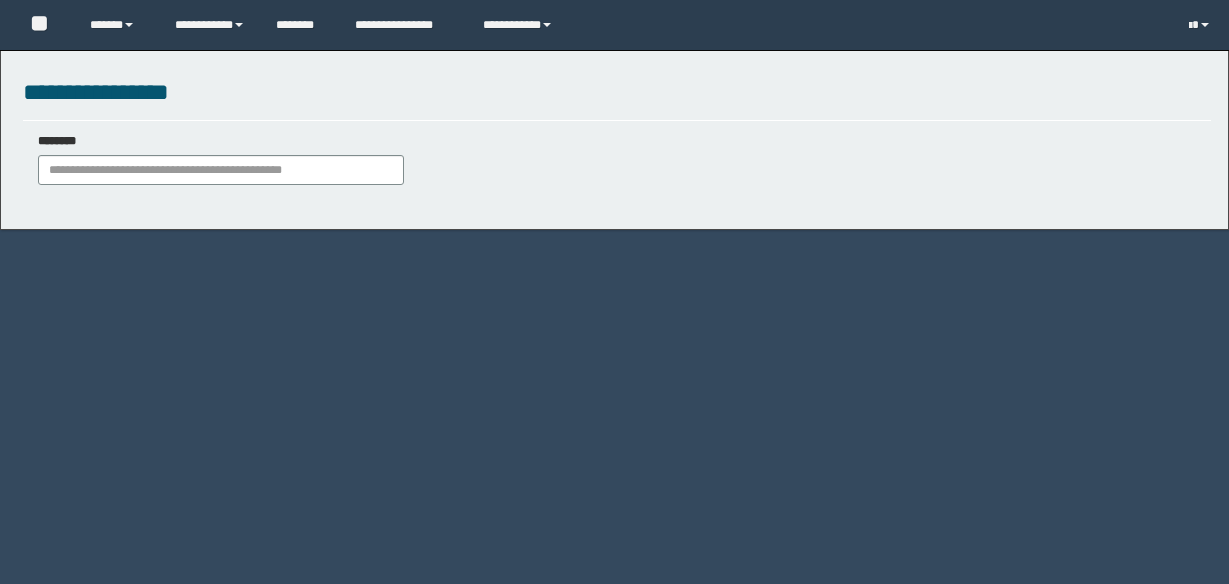 scroll, scrollTop: 0, scrollLeft: 0, axis: both 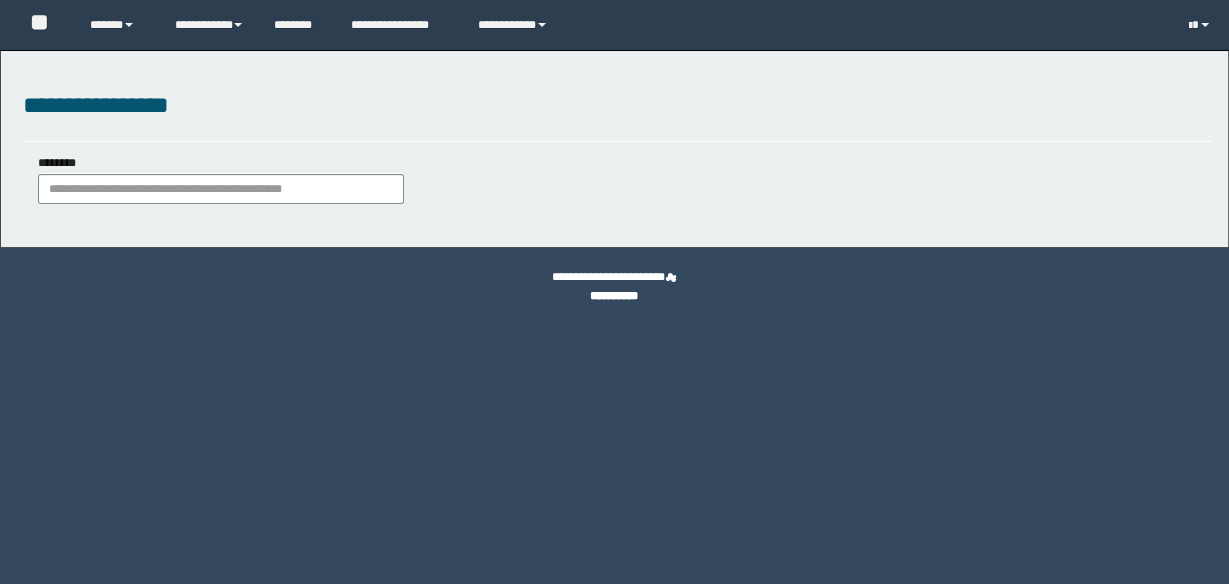 click on "********" at bounding box center (221, 189) 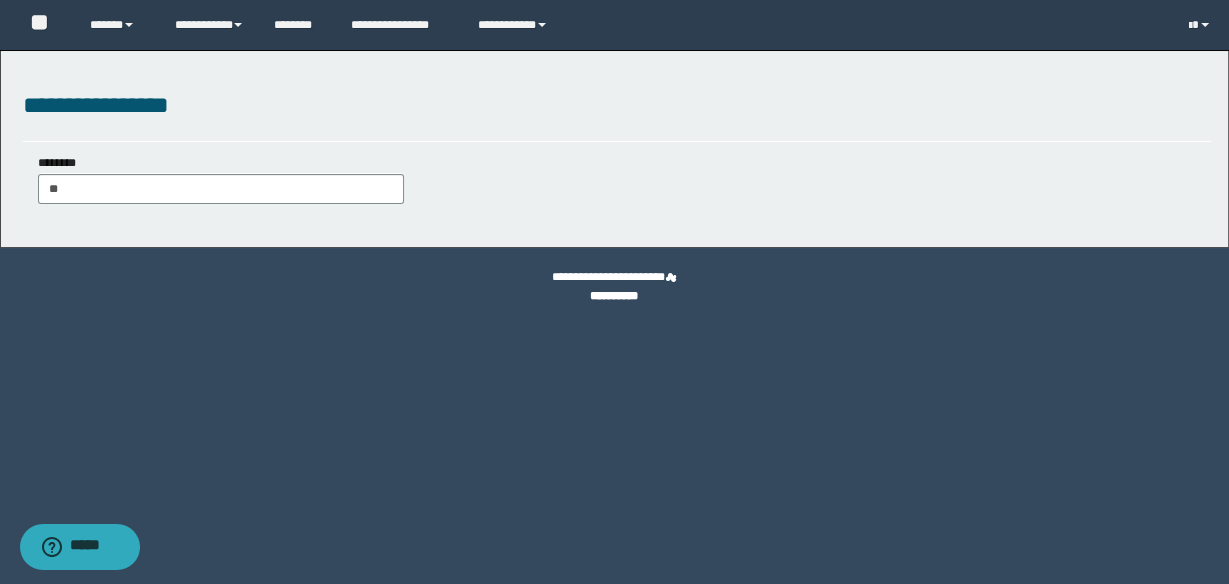type on "***" 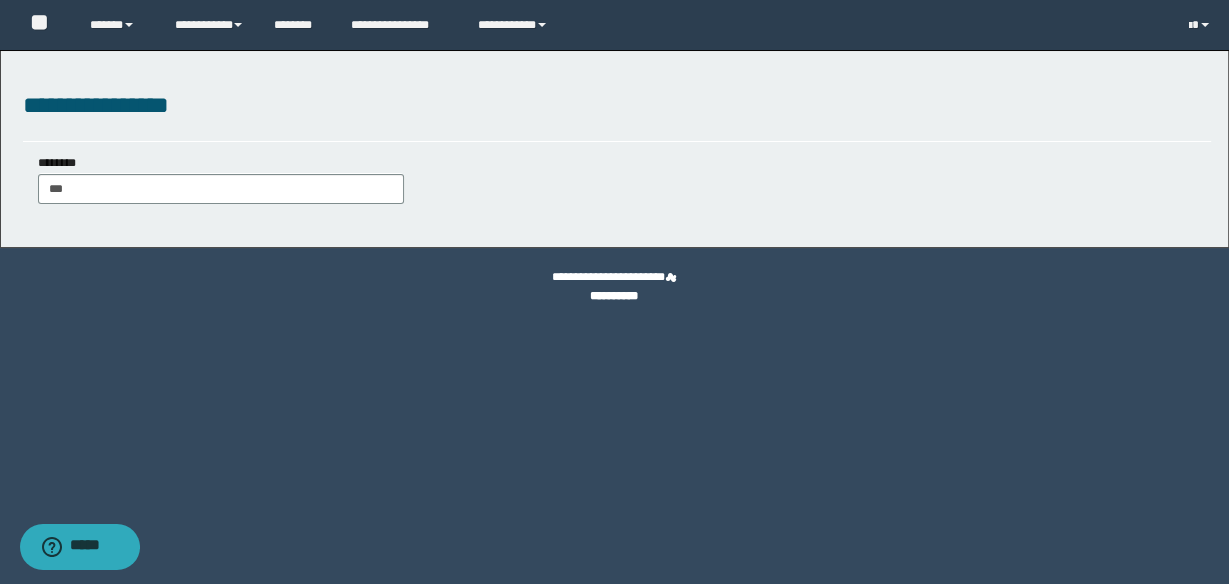 type on "***" 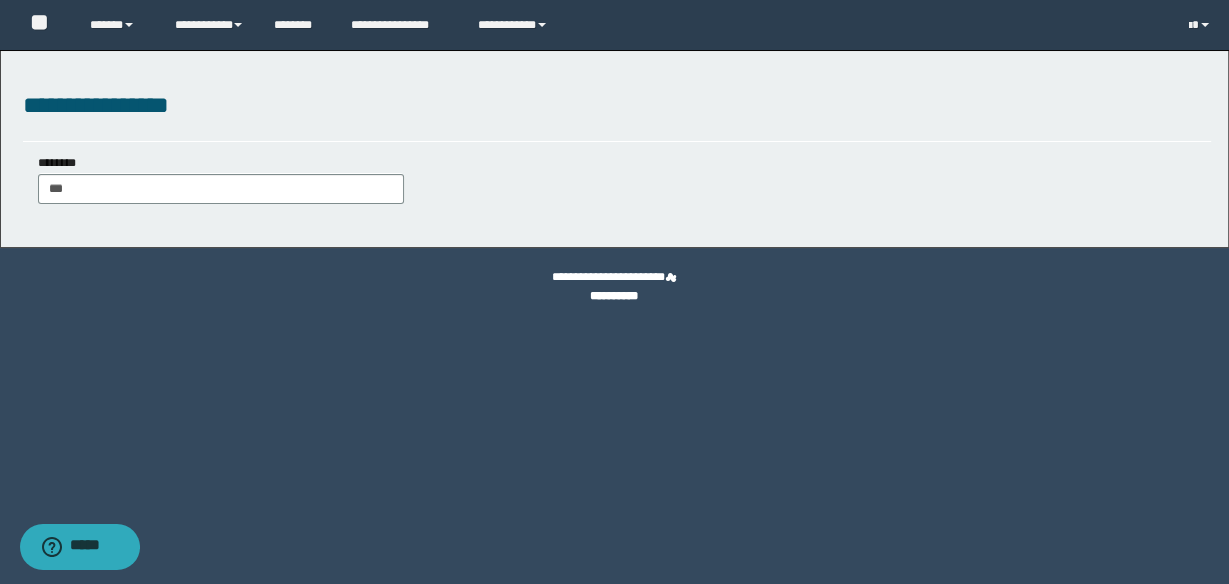 type 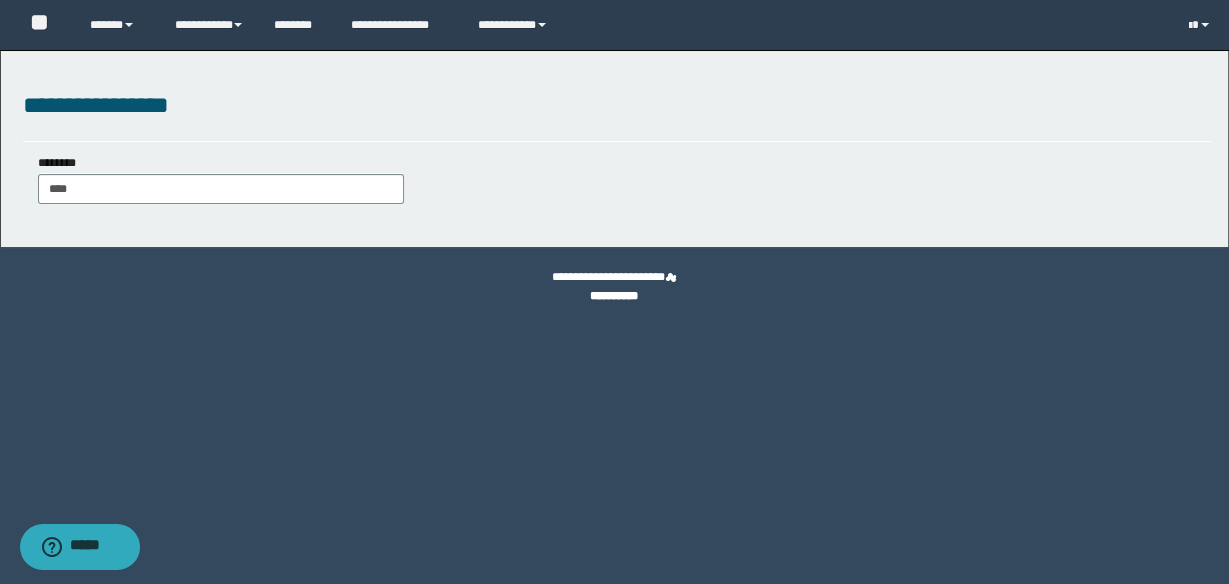 type on "****" 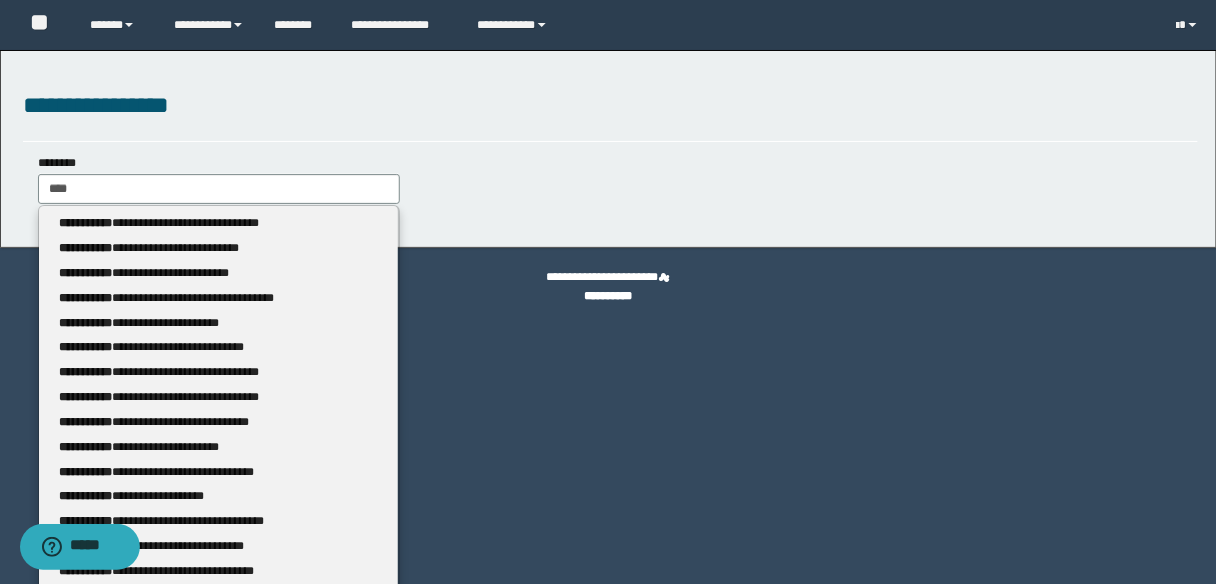 type 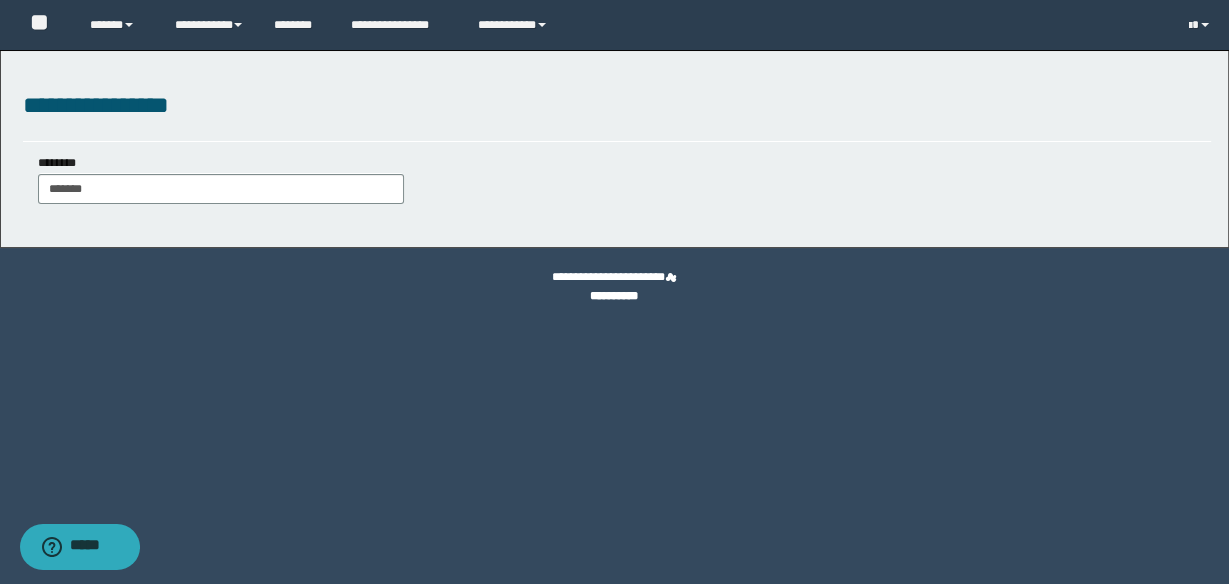 type on "********" 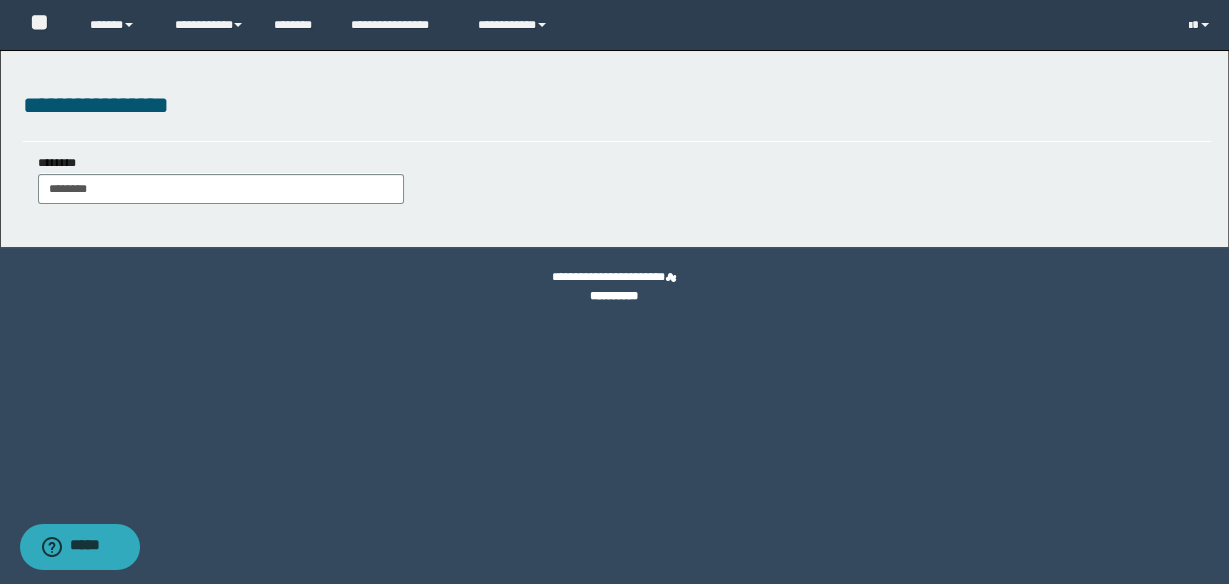 type on "********" 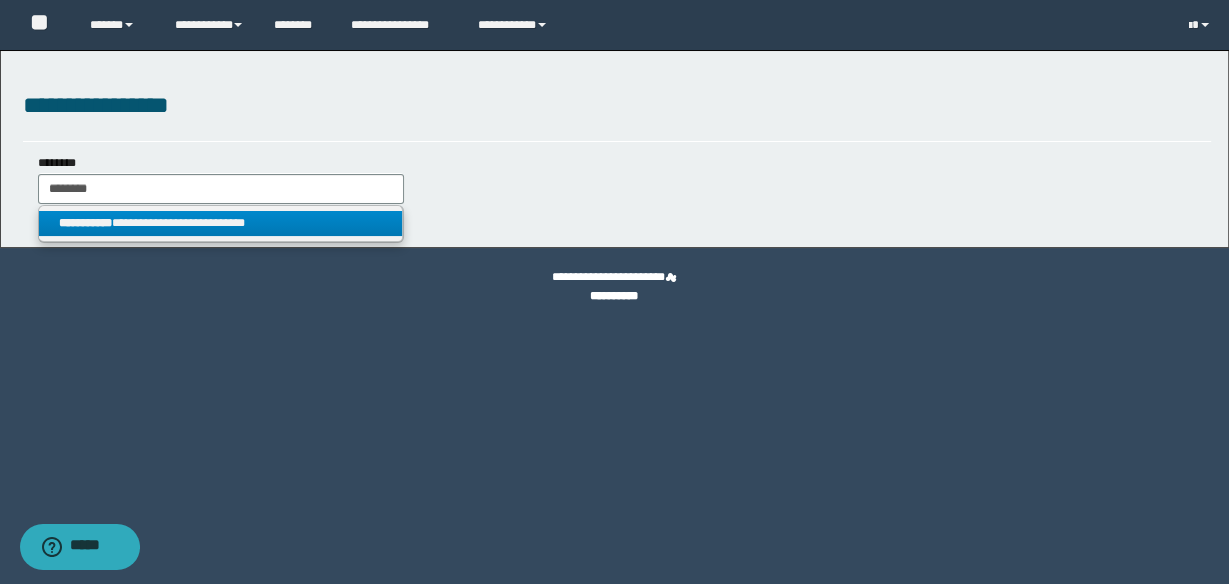 type on "********" 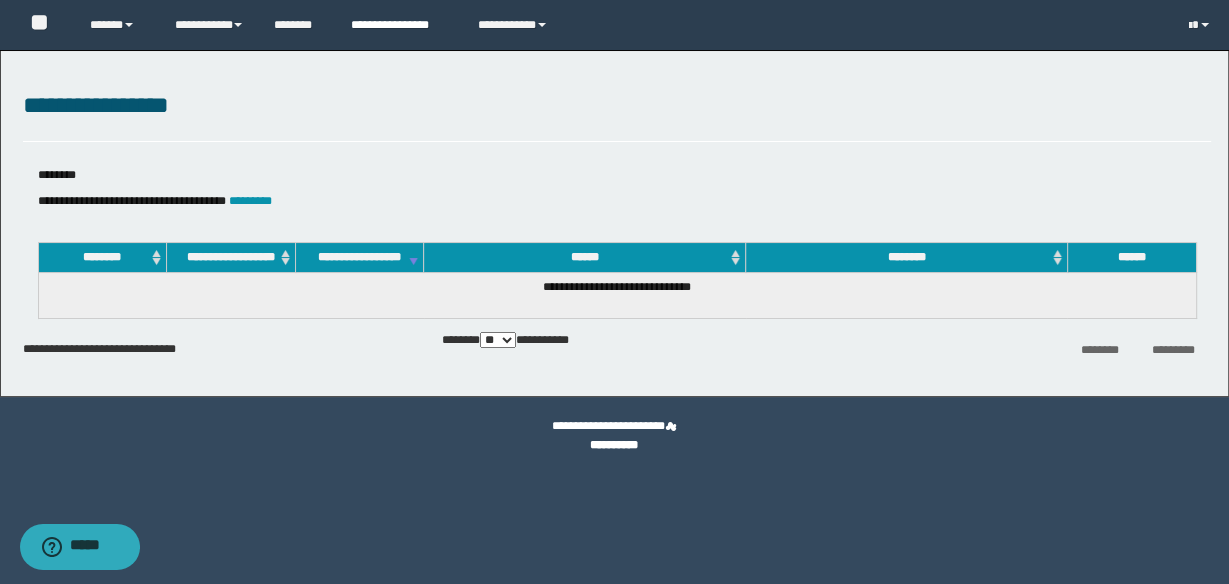 click on "**********" at bounding box center [399, 25] 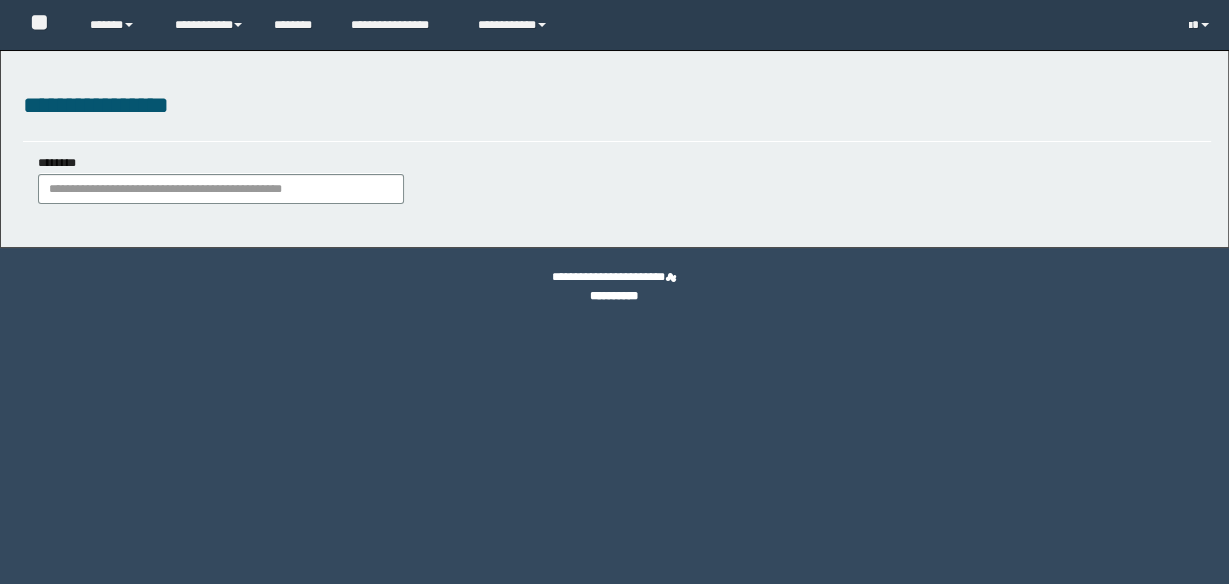 scroll, scrollTop: 0, scrollLeft: 0, axis: both 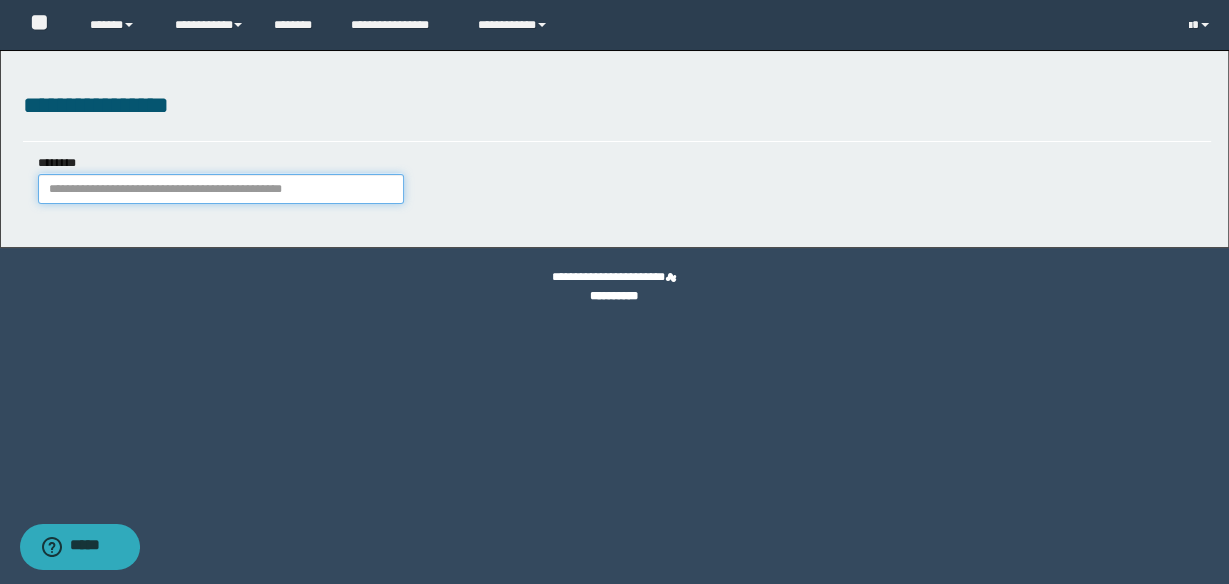 click on "********" at bounding box center [221, 189] 